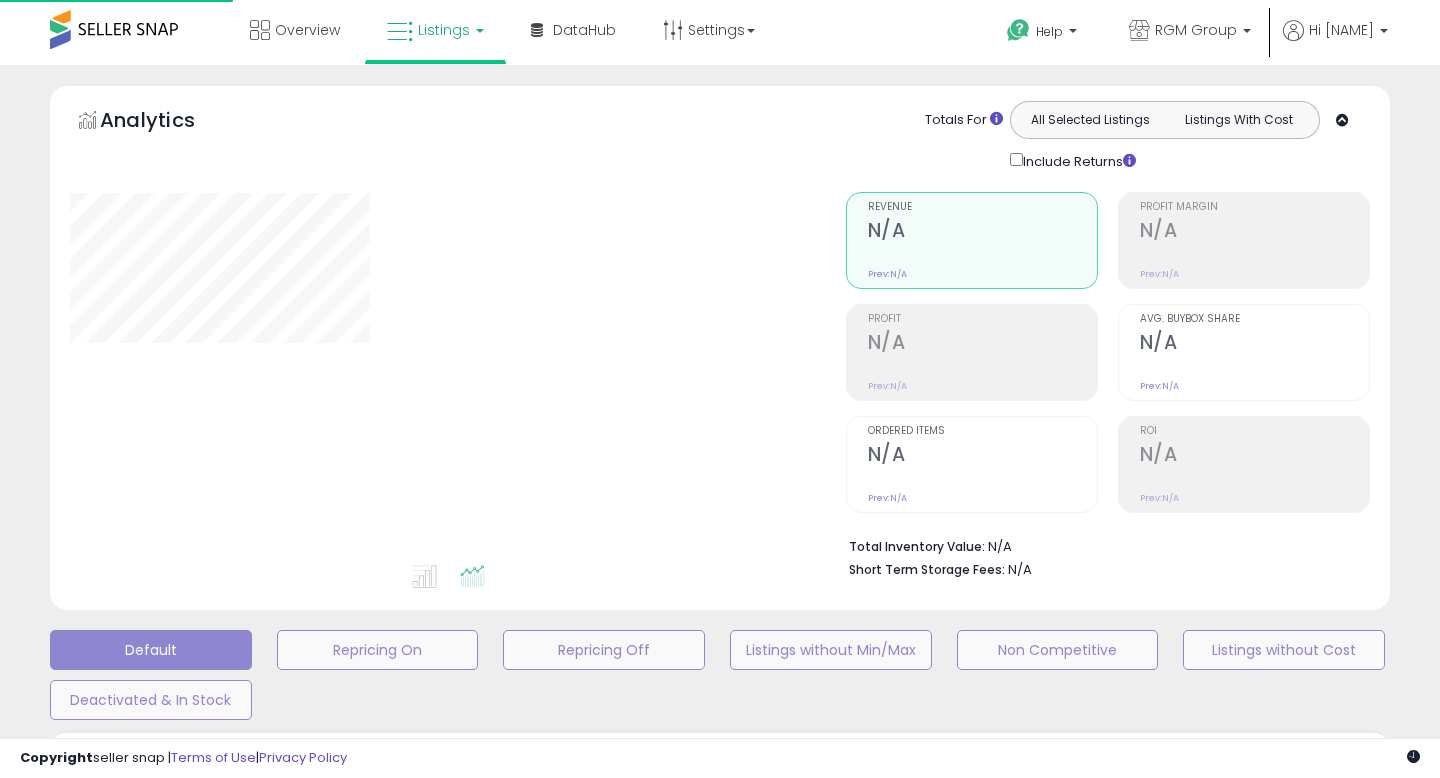 scroll, scrollTop: 448, scrollLeft: 0, axis: vertical 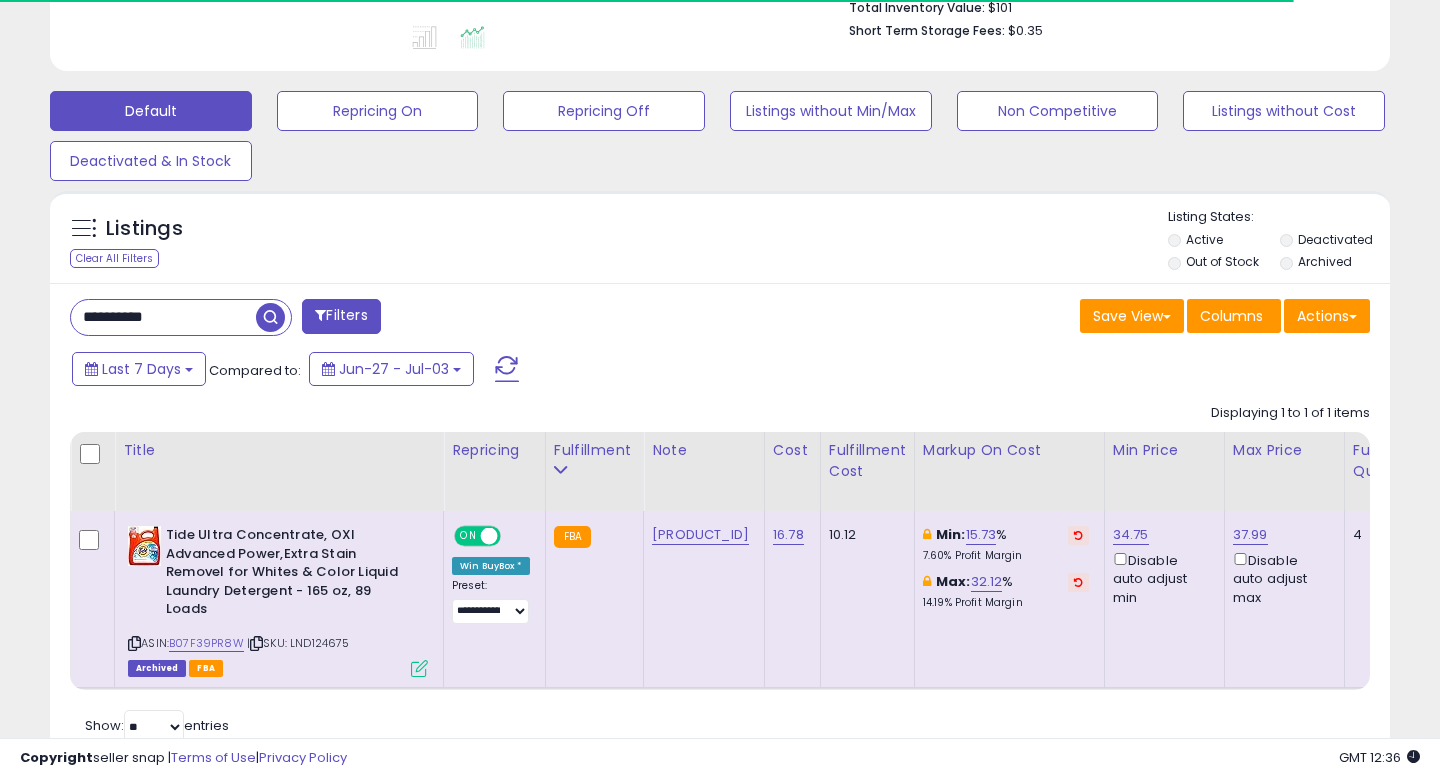 click on "**********" at bounding box center [163, 317] 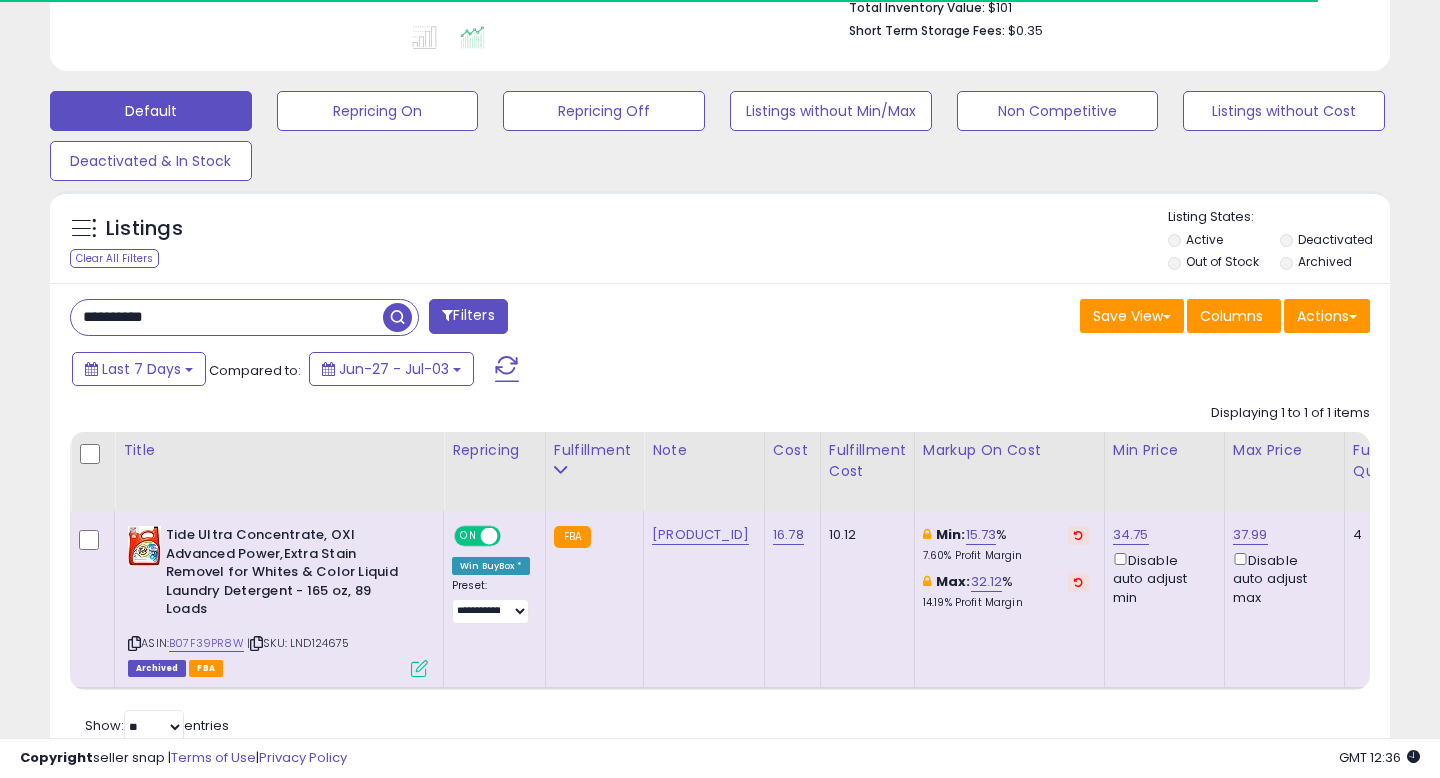 click on "**********" at bounding box center (227, 317) 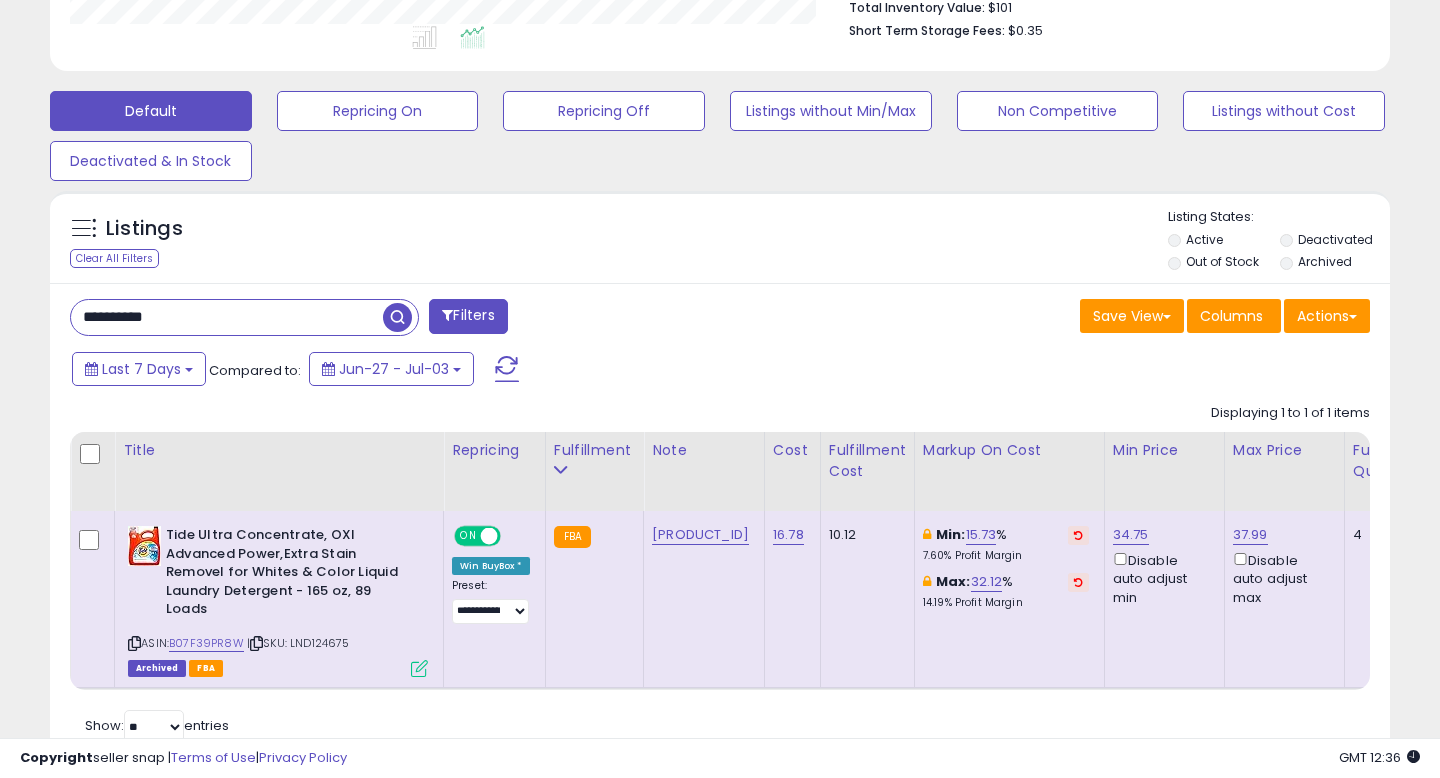 scroll, scrollTop: 999590, scrollLeft: 999224, axis: both 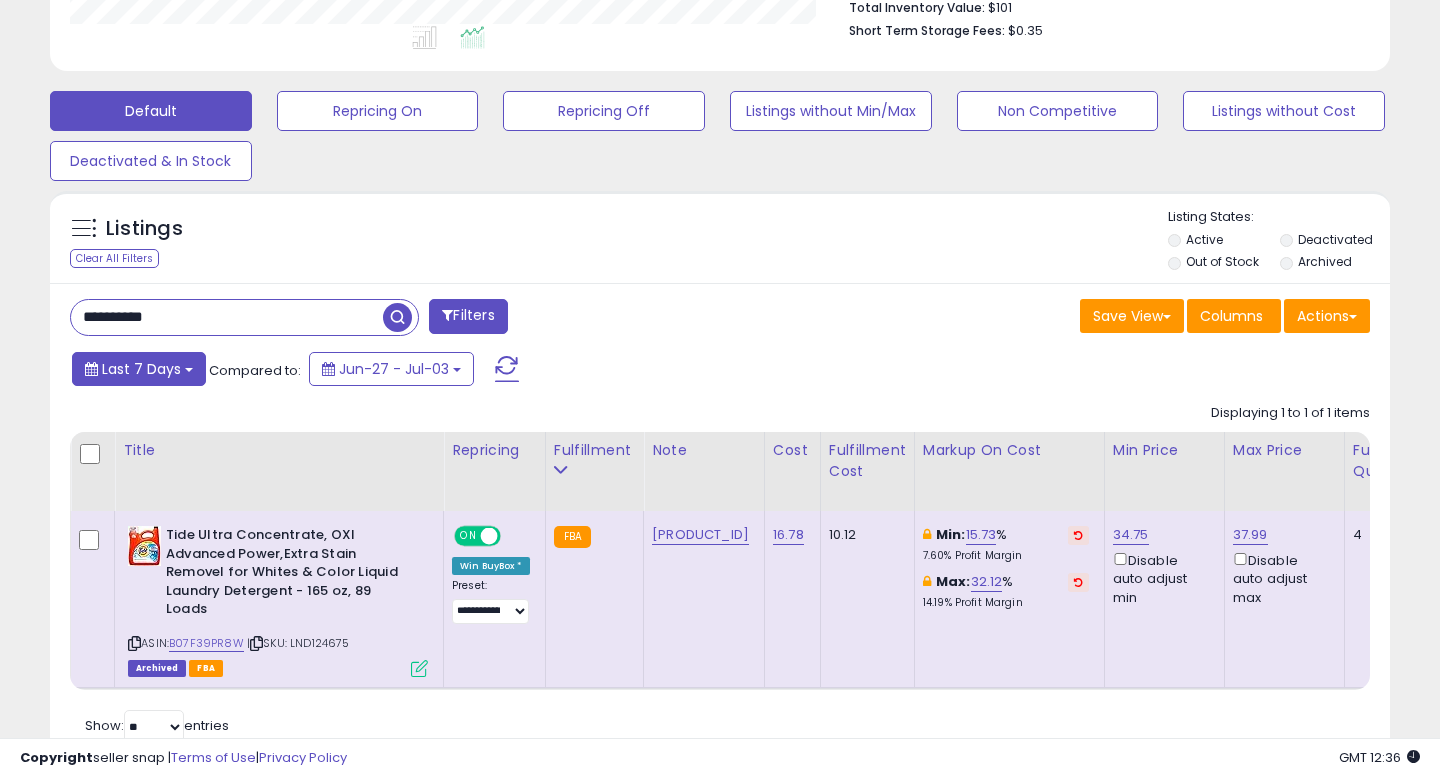 type on "**********" 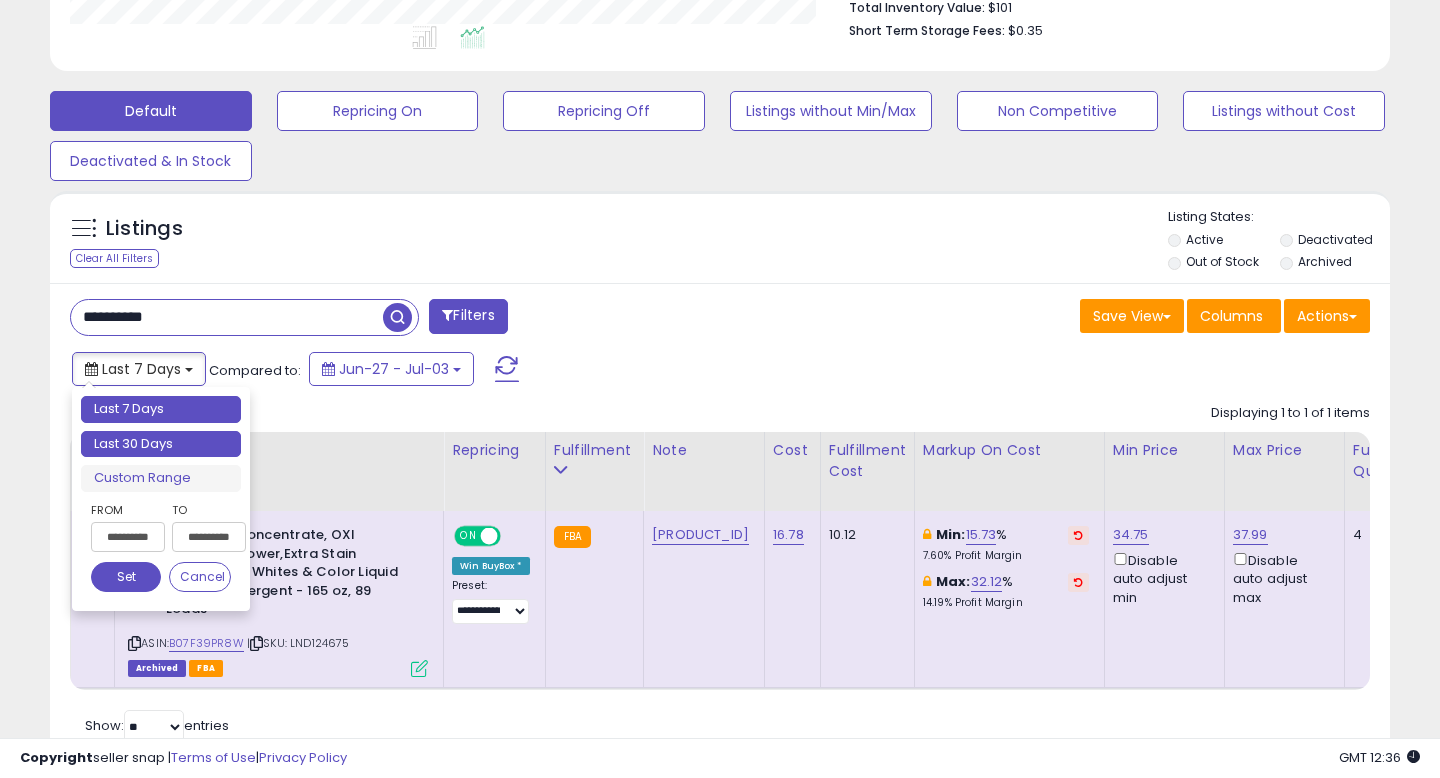 type on "**********" 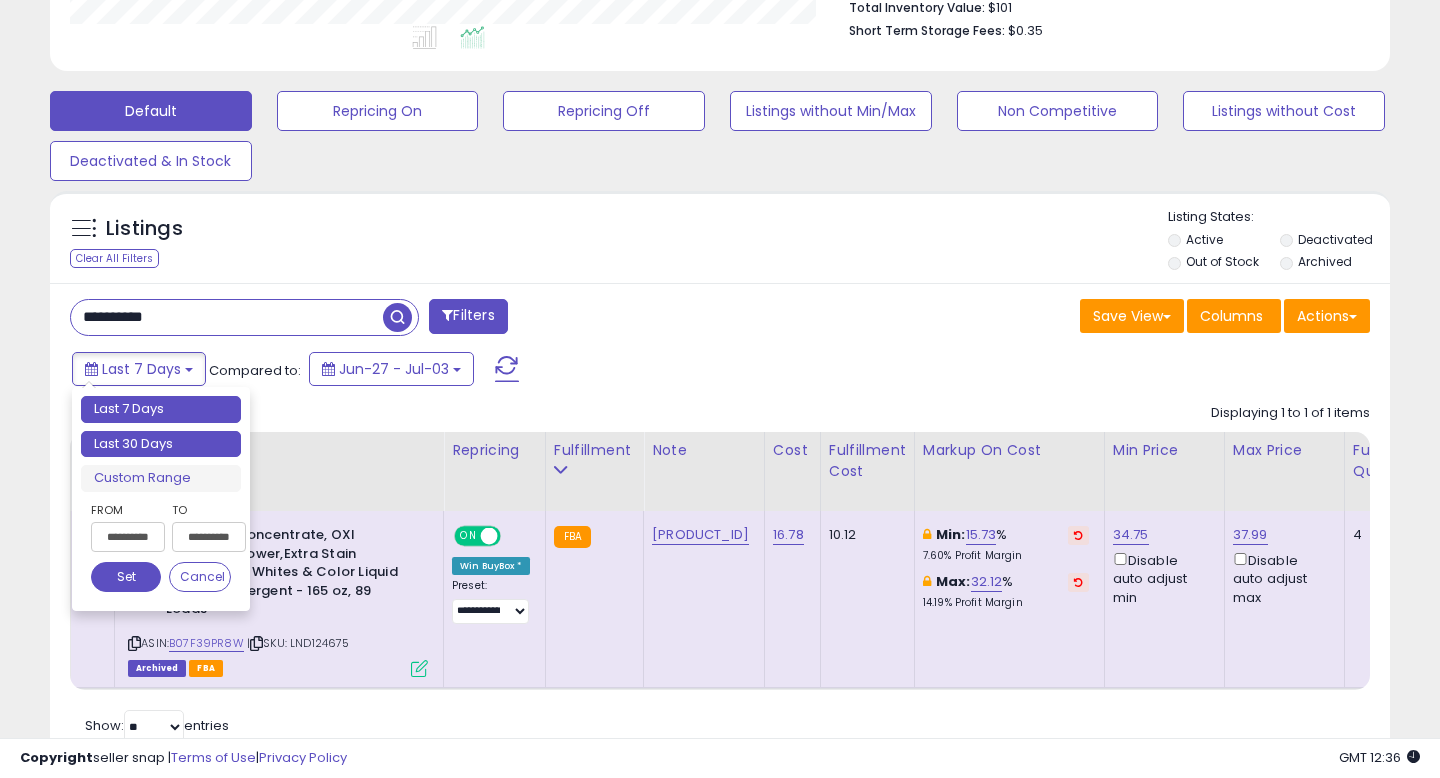 click on "Last 30 Days" at bounding box center [161, 444] 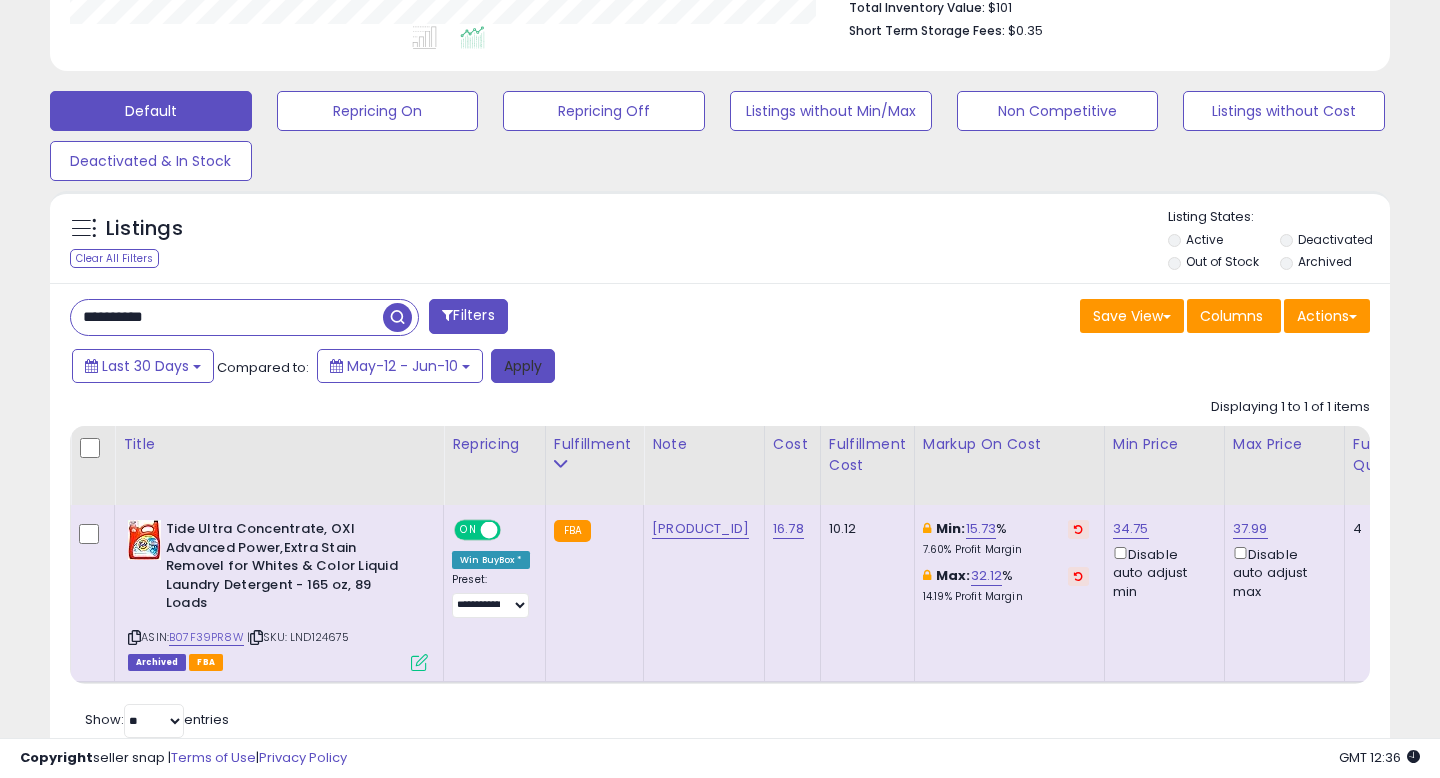 click on "Apply" at bounding box center [523, 366] 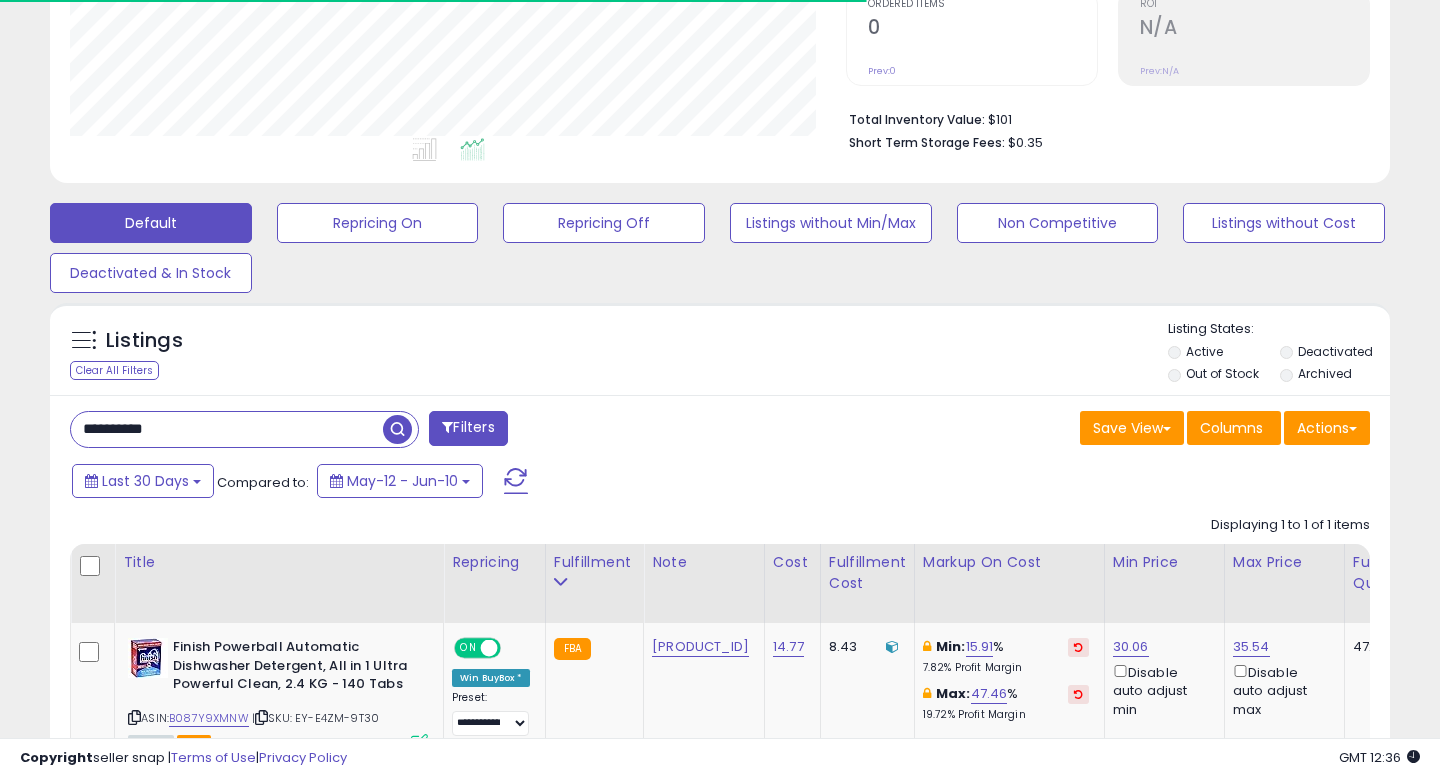 scroll, scrollTop: 539, scrollLeft: 0, axis: vertical 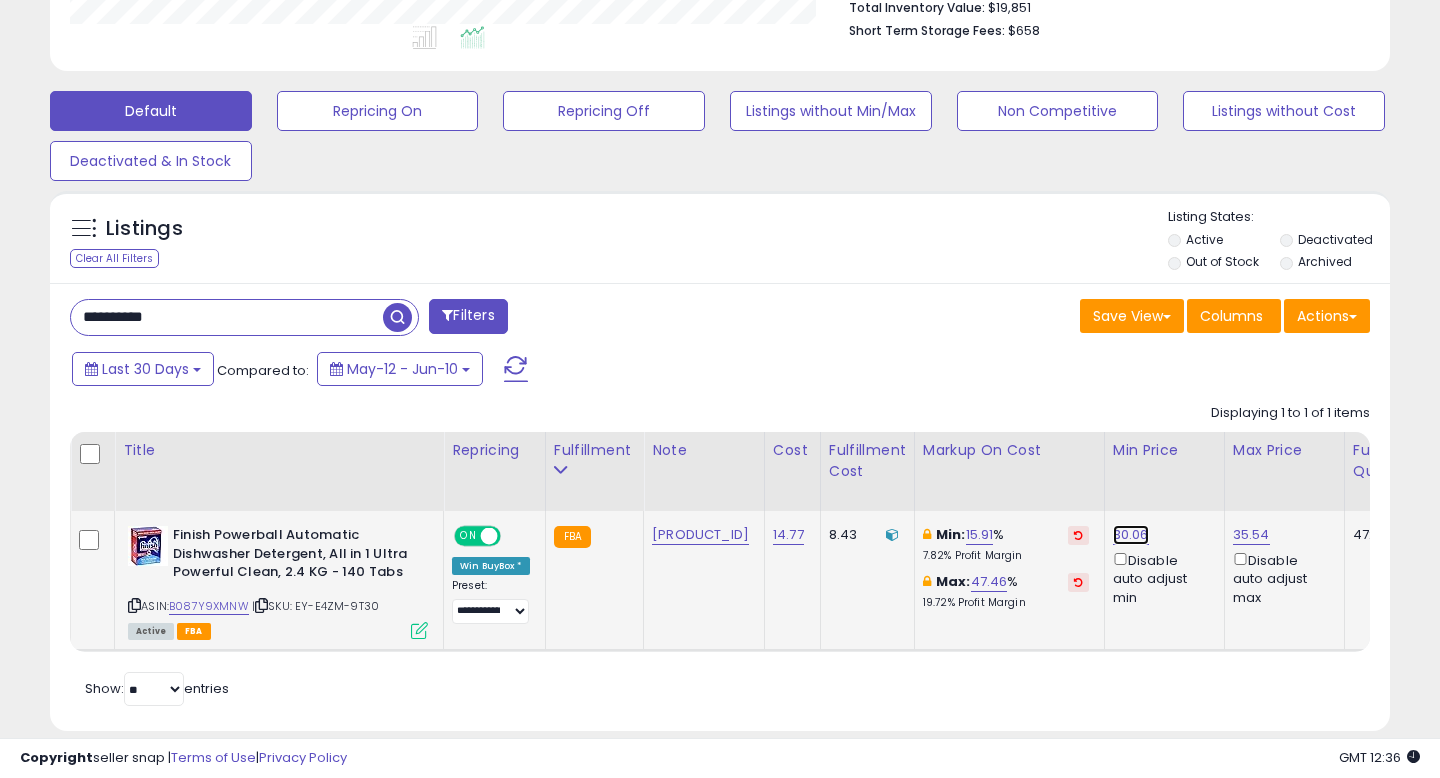 click on "30.06" at bounding box center [1131, 535] 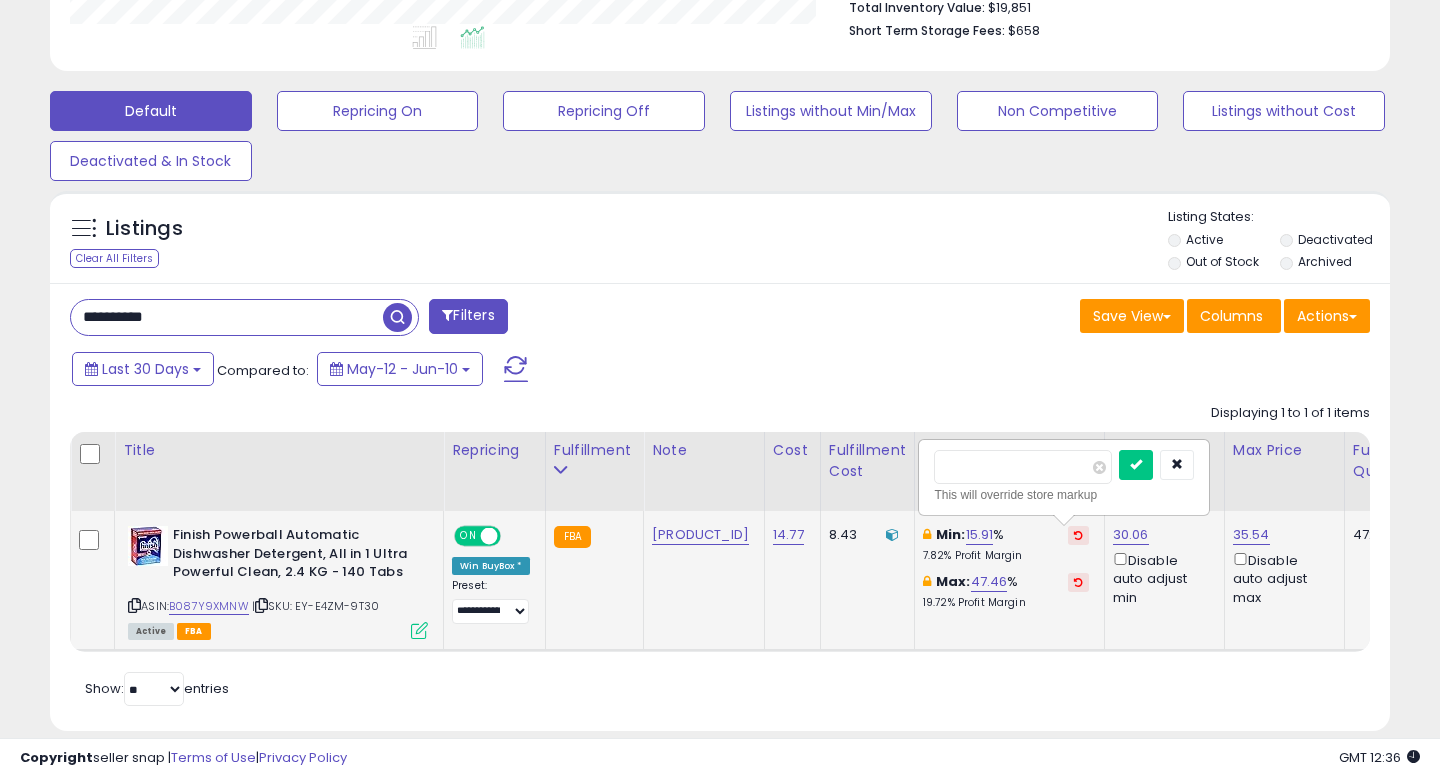 click on "*****" at bounding box center (1023, 467) 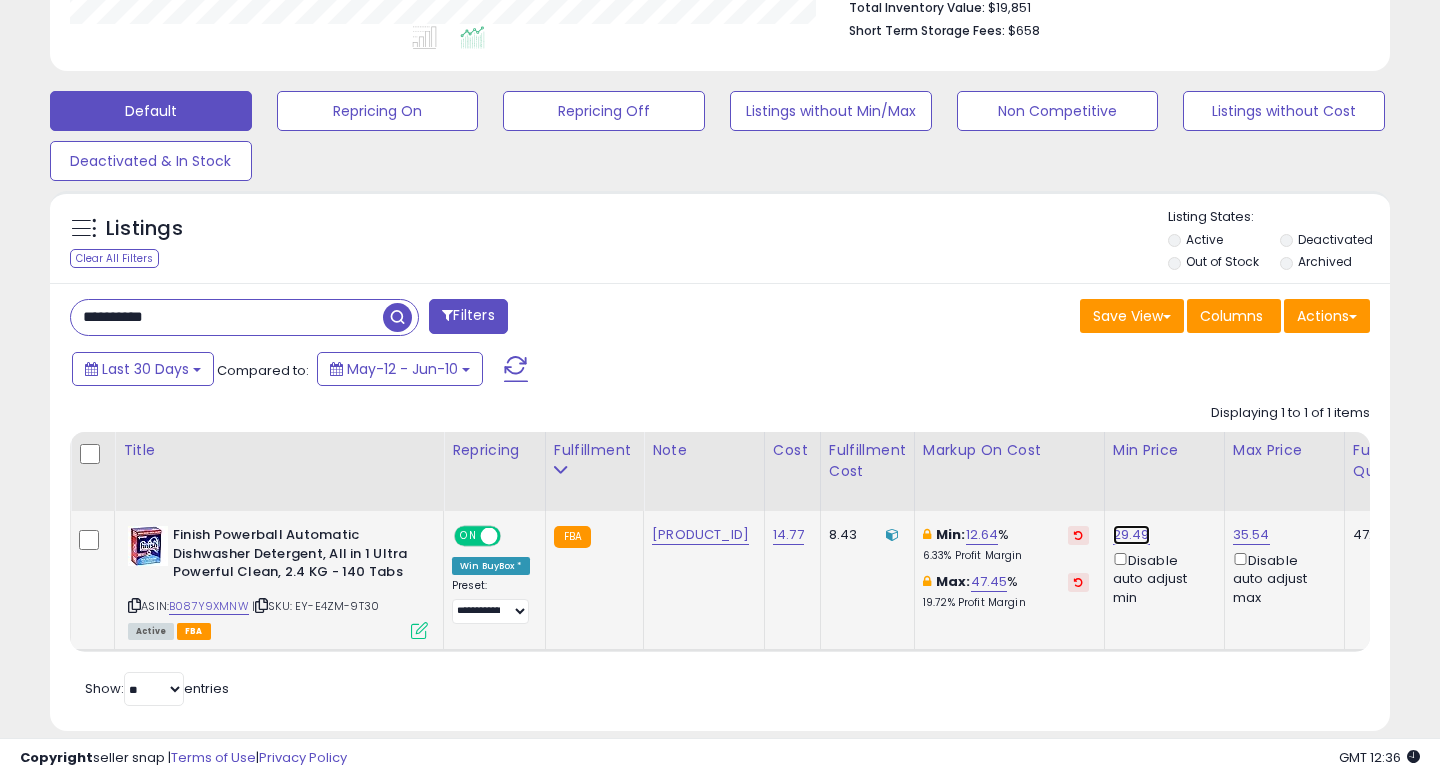 click on "29.49" at bounding box center [1131, 535] 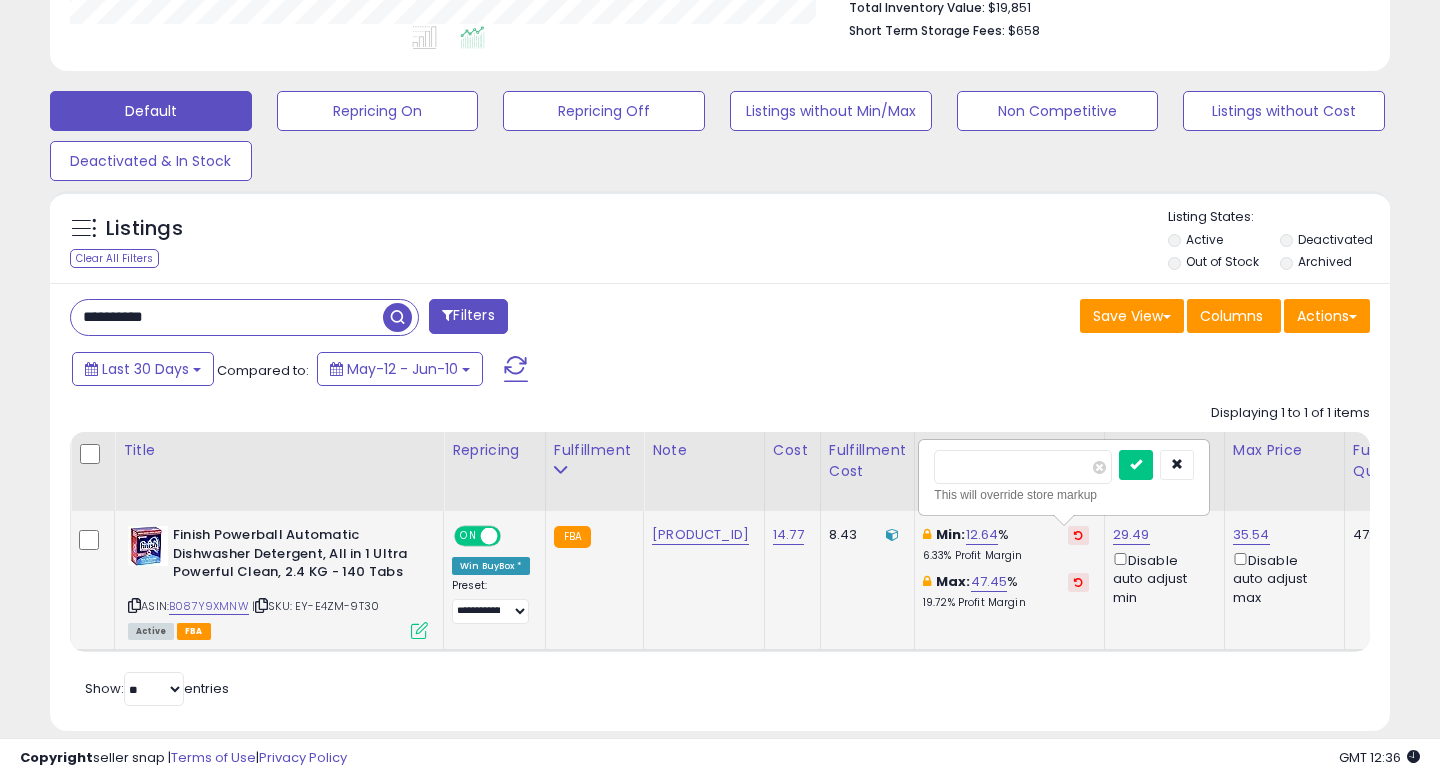 type on "*****" 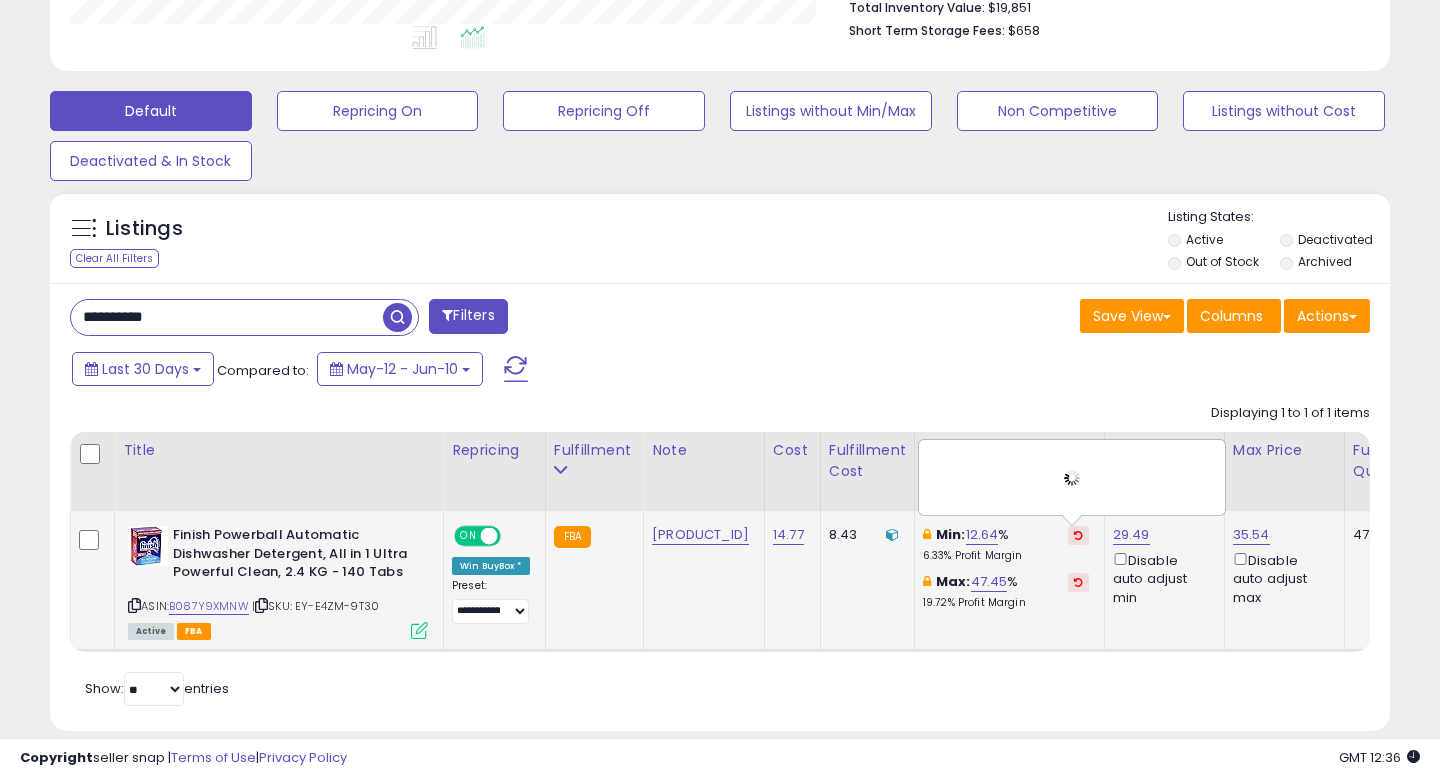 scroll, scrollTop: 0, scrollLeft: 233, axis: horizontal 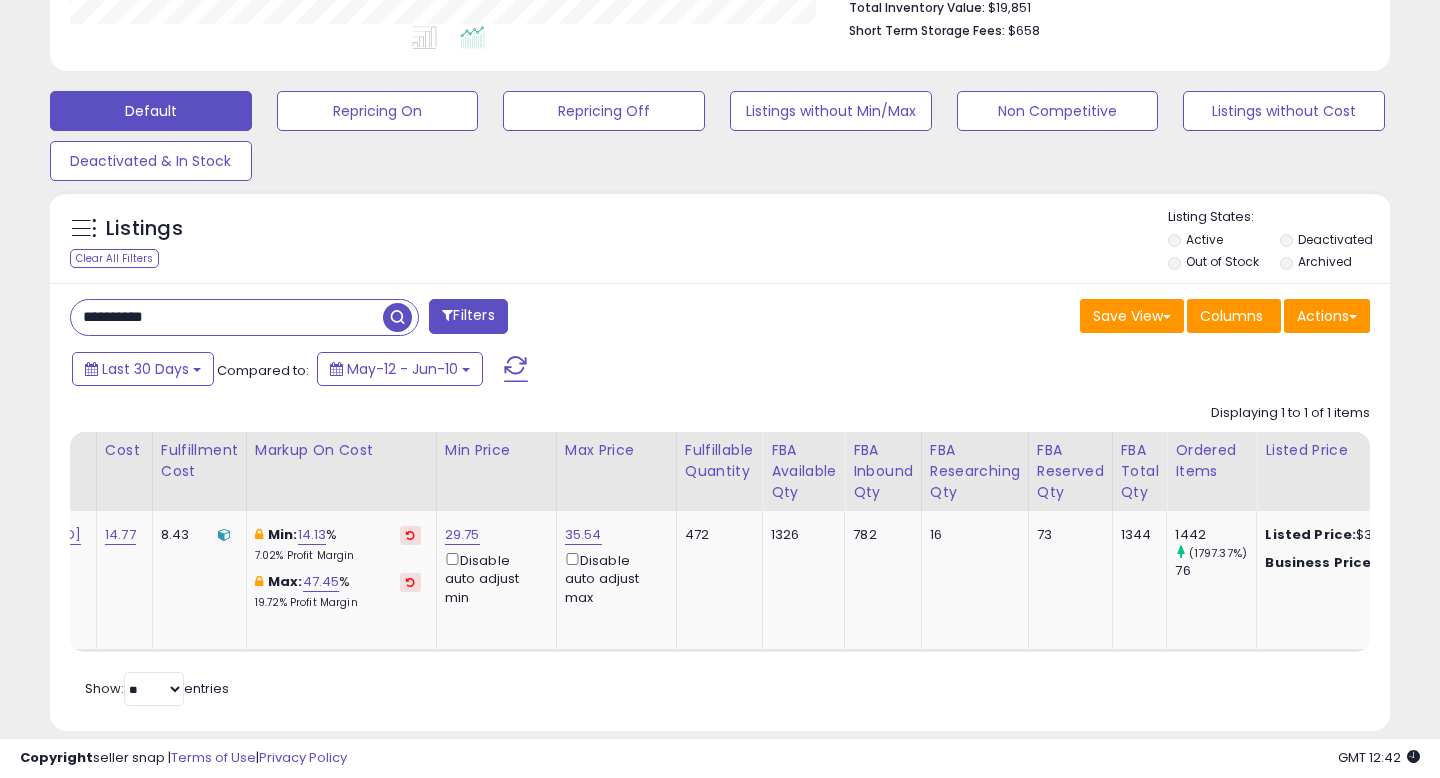 click on "**********" at bounding box center (227, 317) 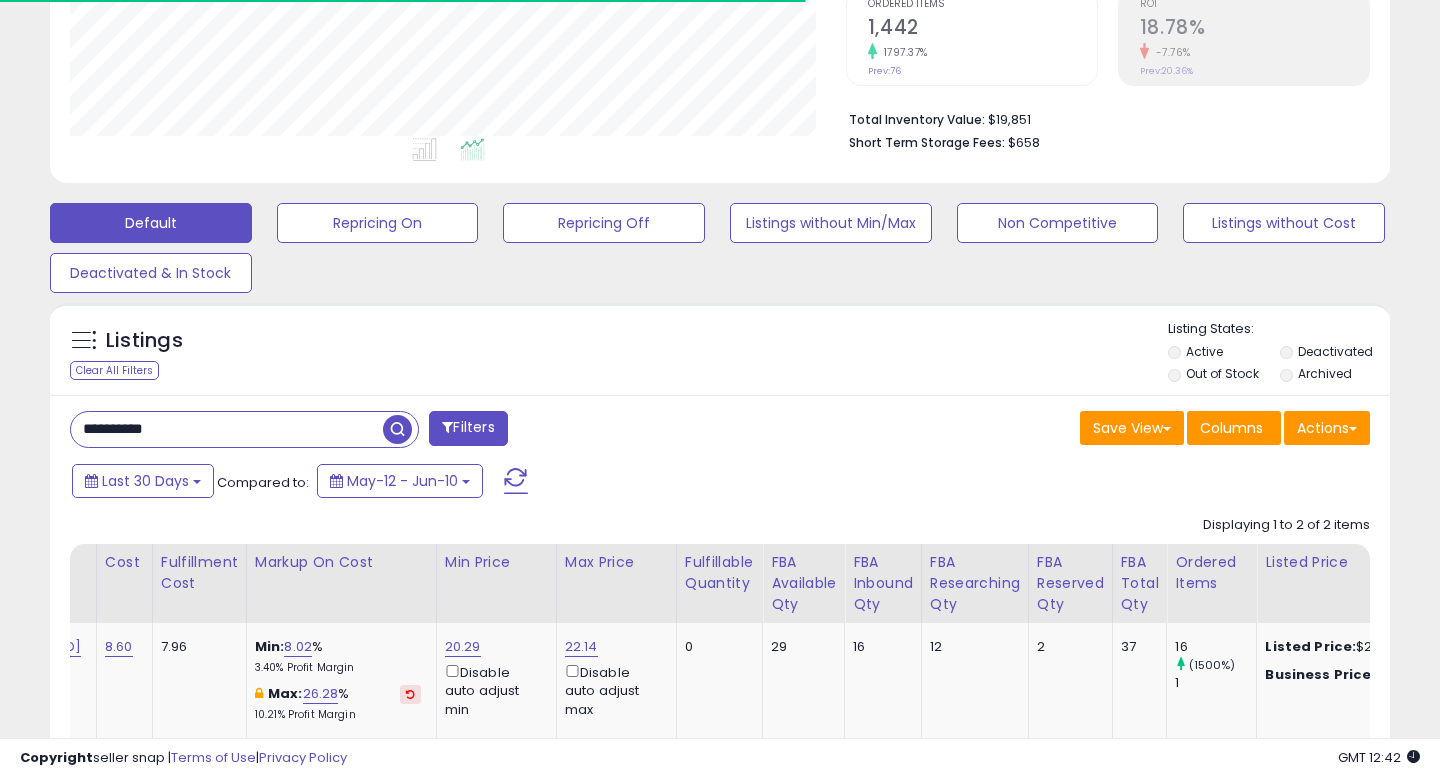 scroll, scrollTop: 539, scrollLeft: 0, axis: vertical 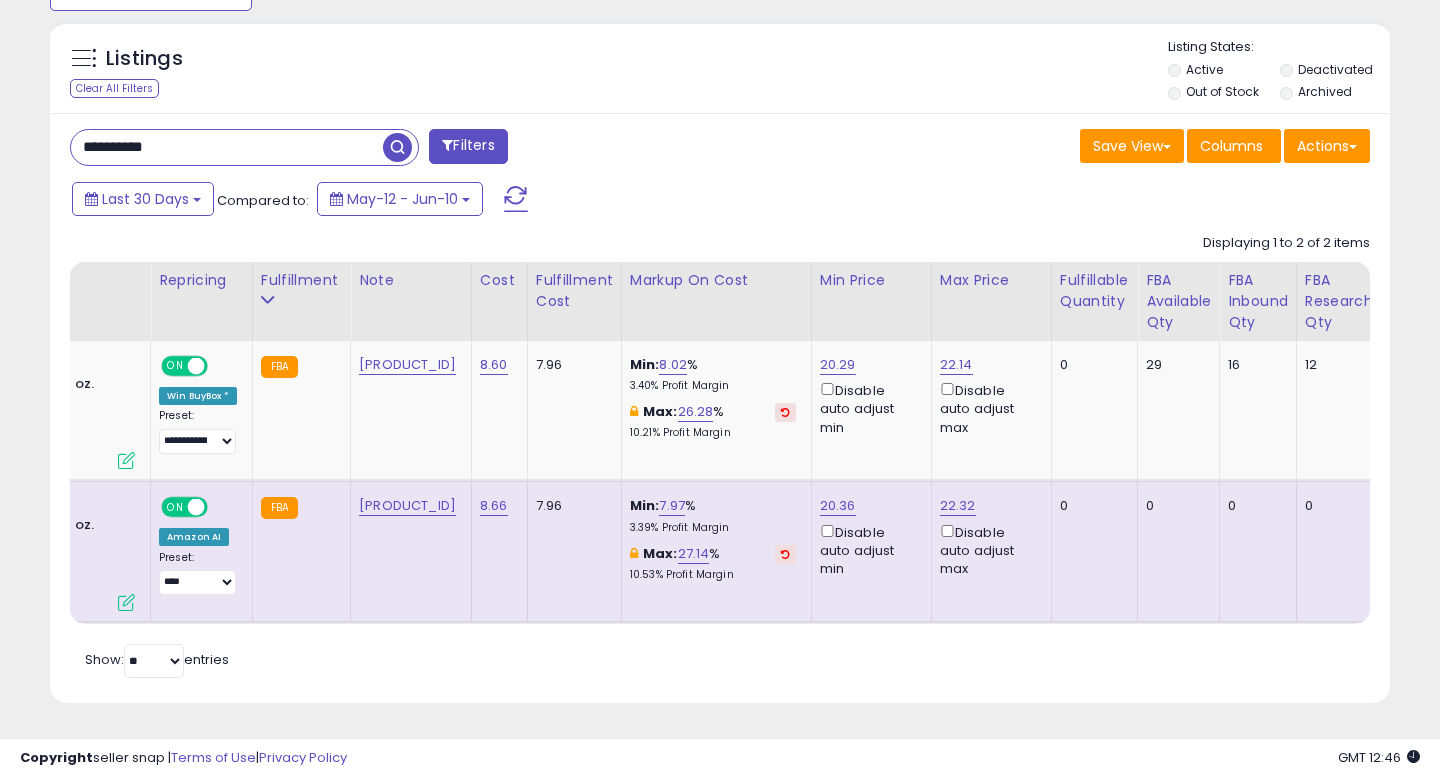 click on "**********" at bounding box center [227, 147] 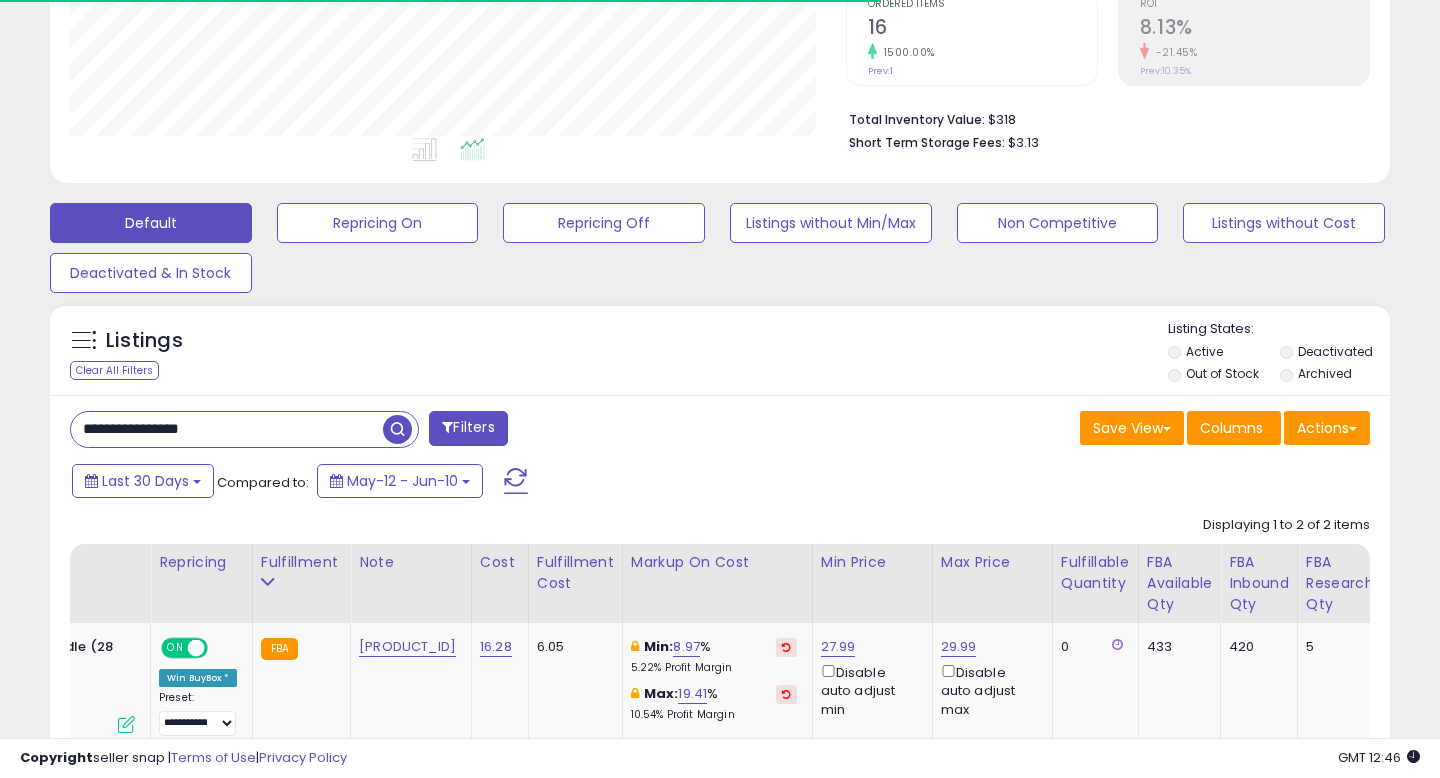 scroll, scrollTop: 674, scrollLeft: 0, axis: vertical 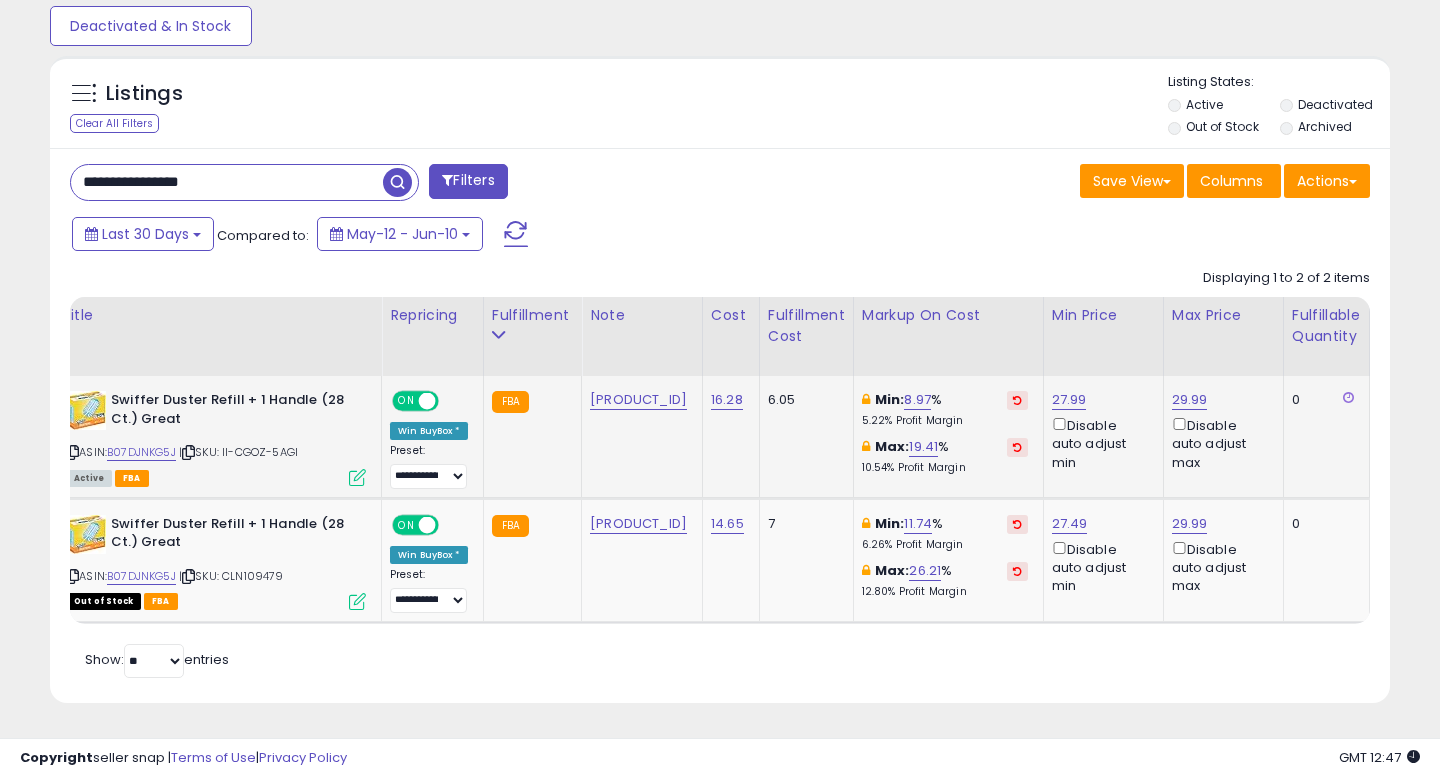 click at bounding box center [72, 452] 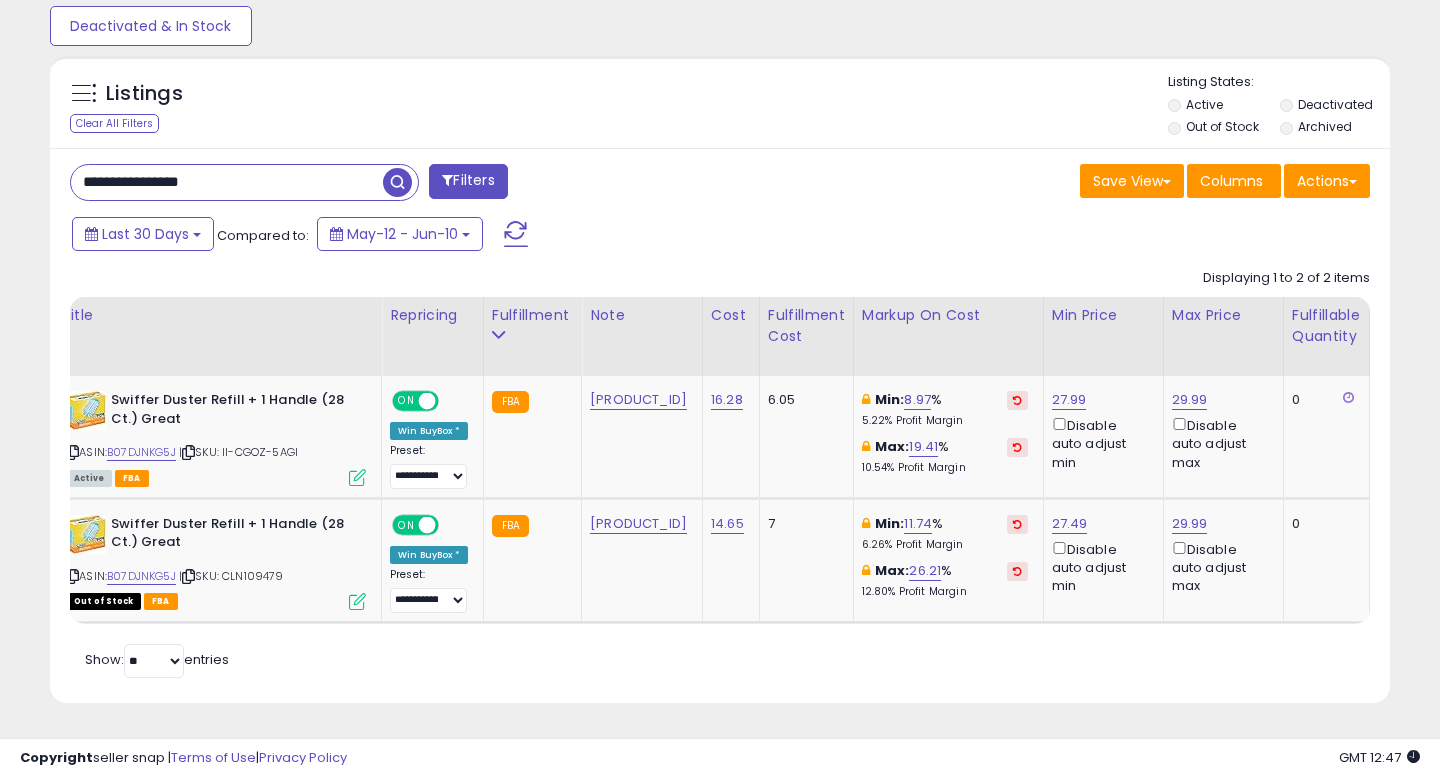 scroll, scrollTop: 0, scrollLeft: 551, axis: horizontal 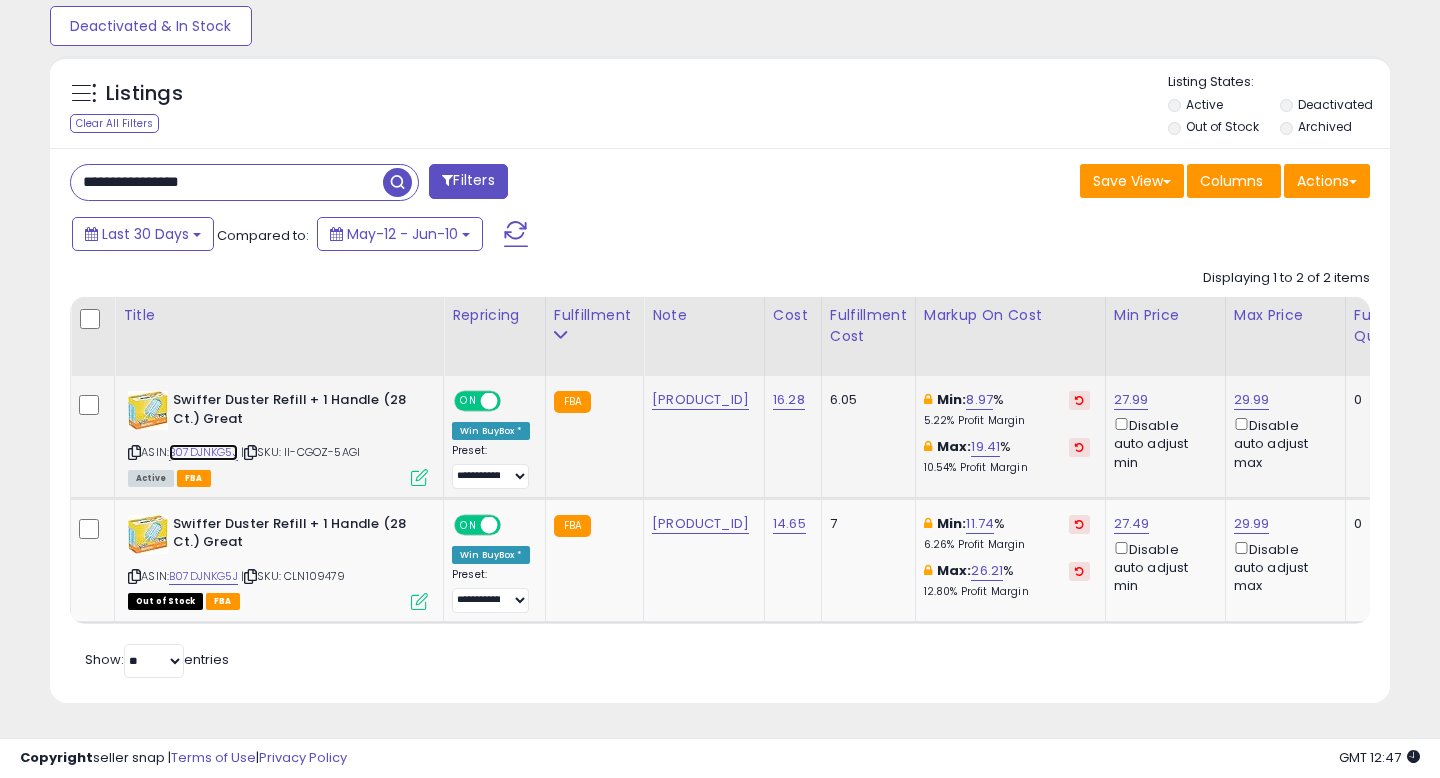 click on "B07DJNKG5J" at bounding box center (203, 452) 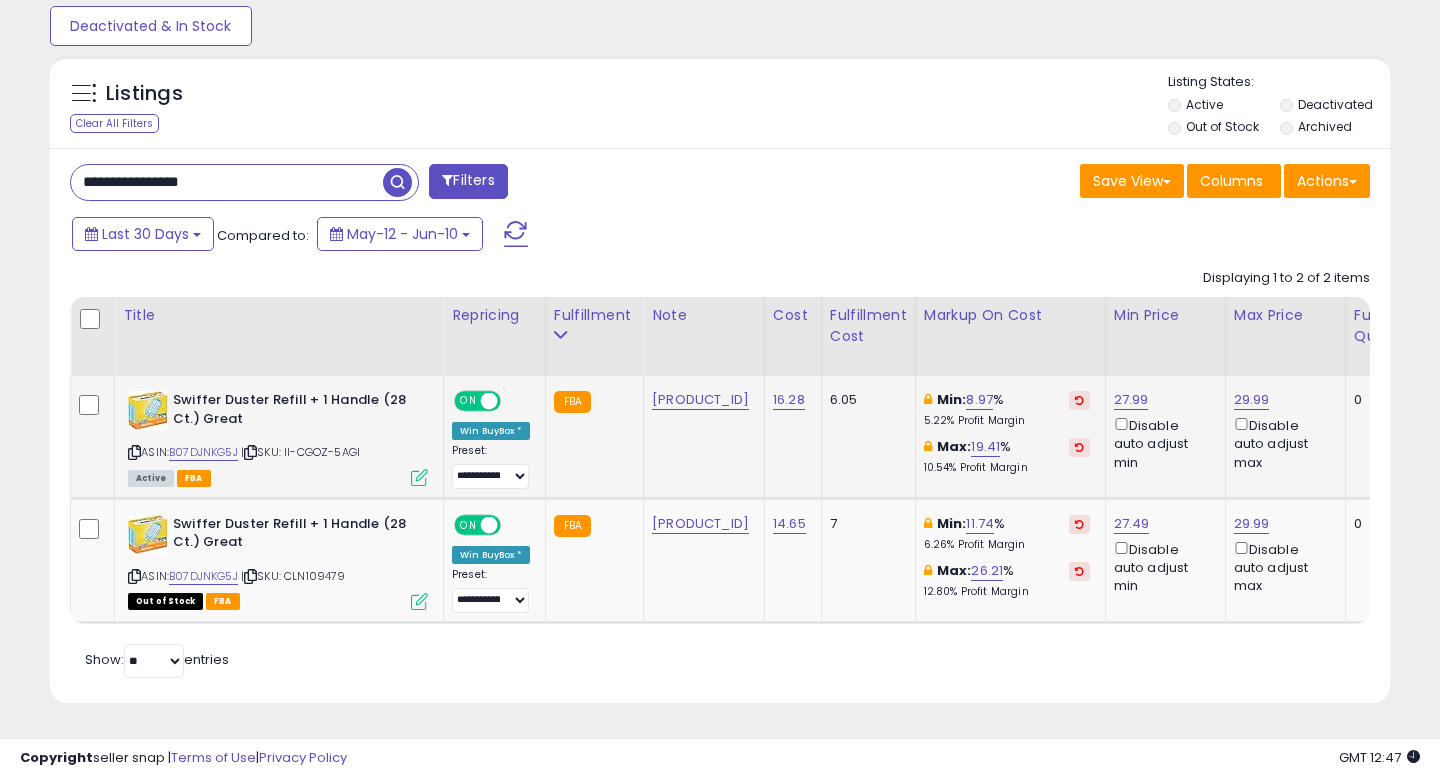 click on "**********" at bounding box center (720, 84) 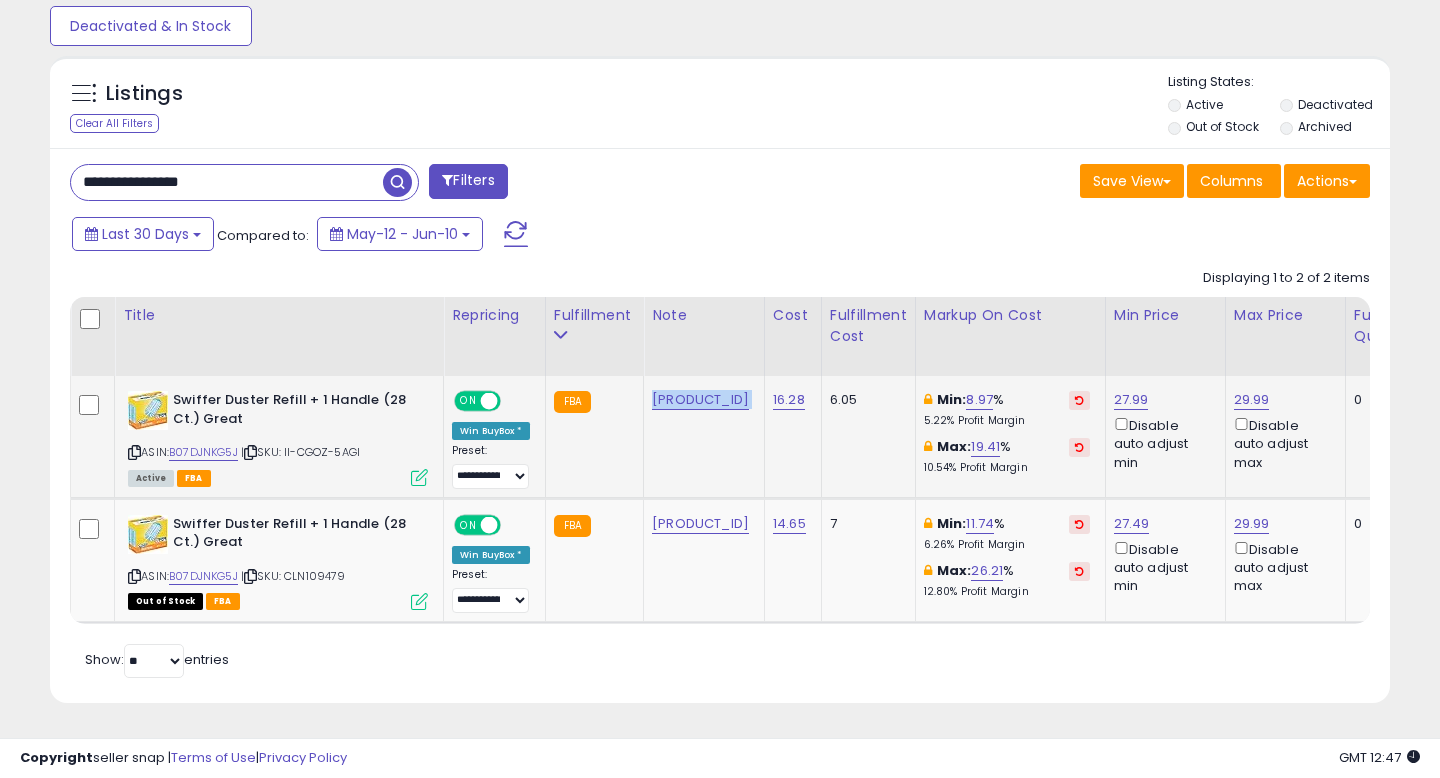 click on "[PRODUCT_ID]" 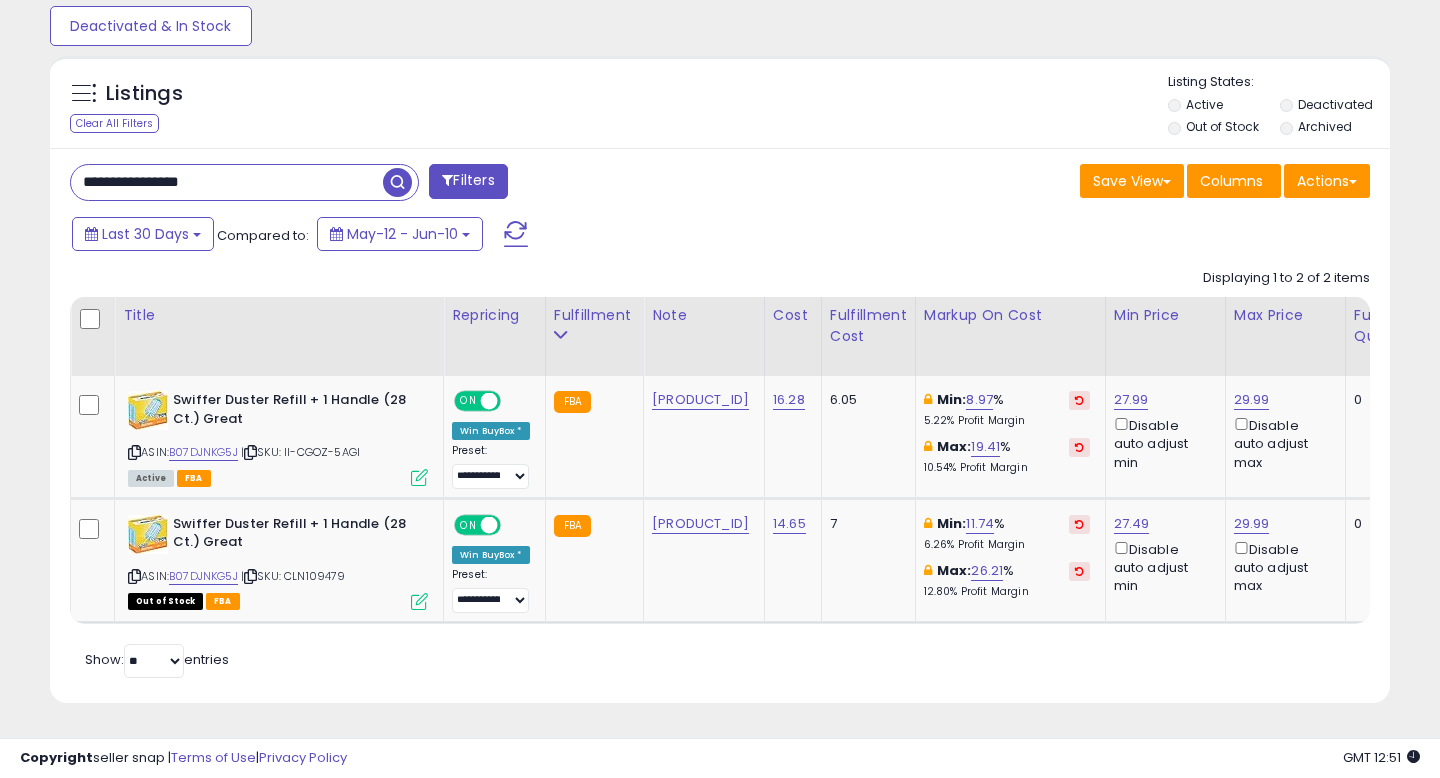 click on "**********" at bounding box center (227, 182) 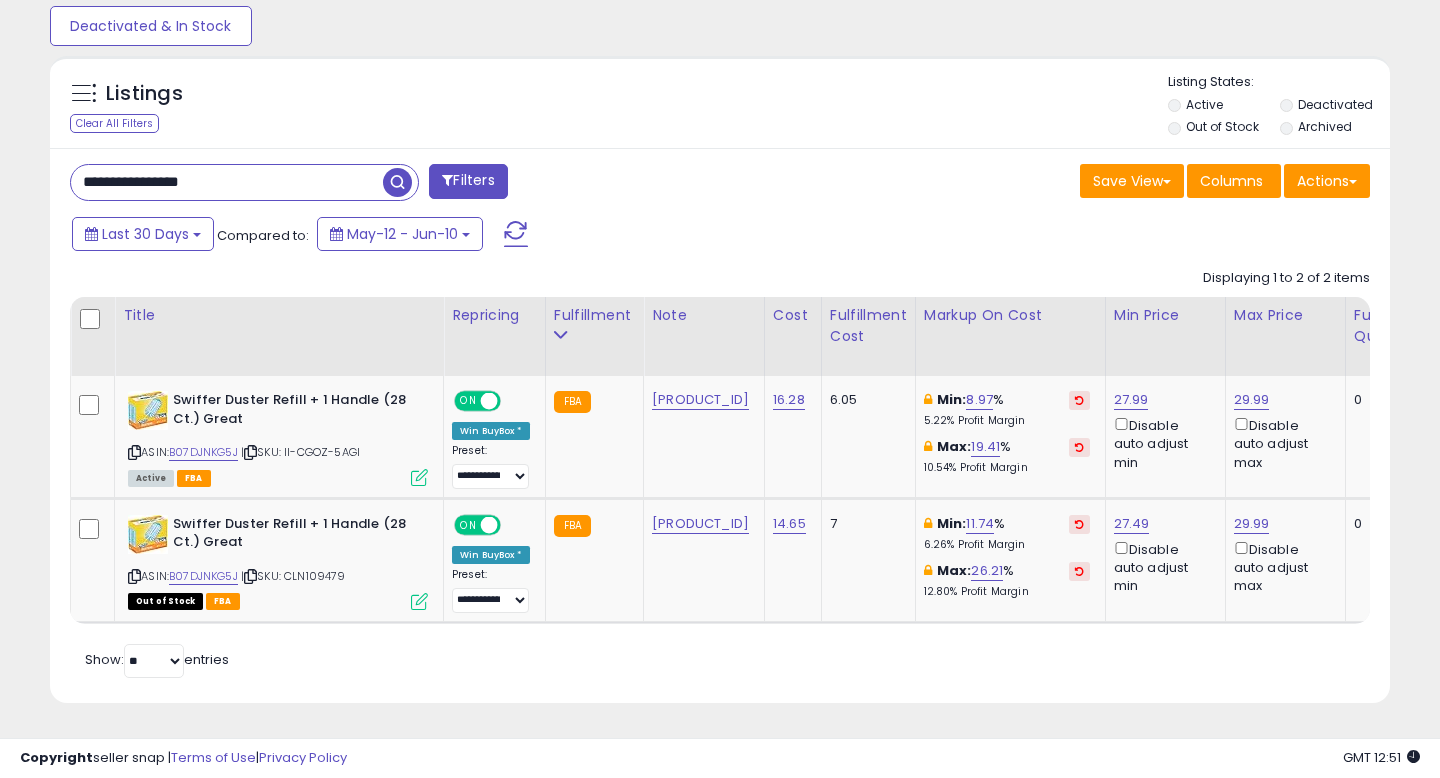 click on "**********" at bounding box center [227, 182] 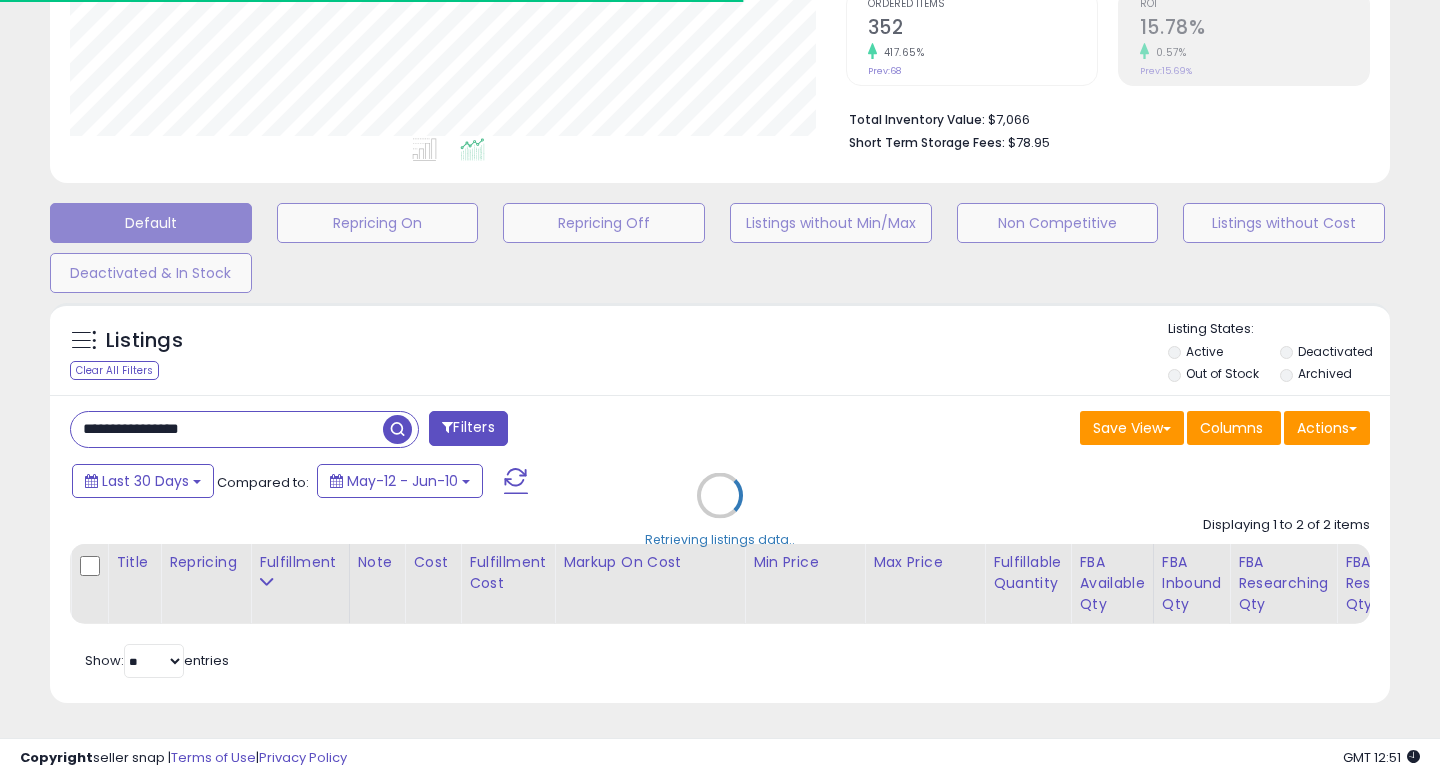 scroll, scrollTop: 586, scrollLeft: 0, axis: vertical 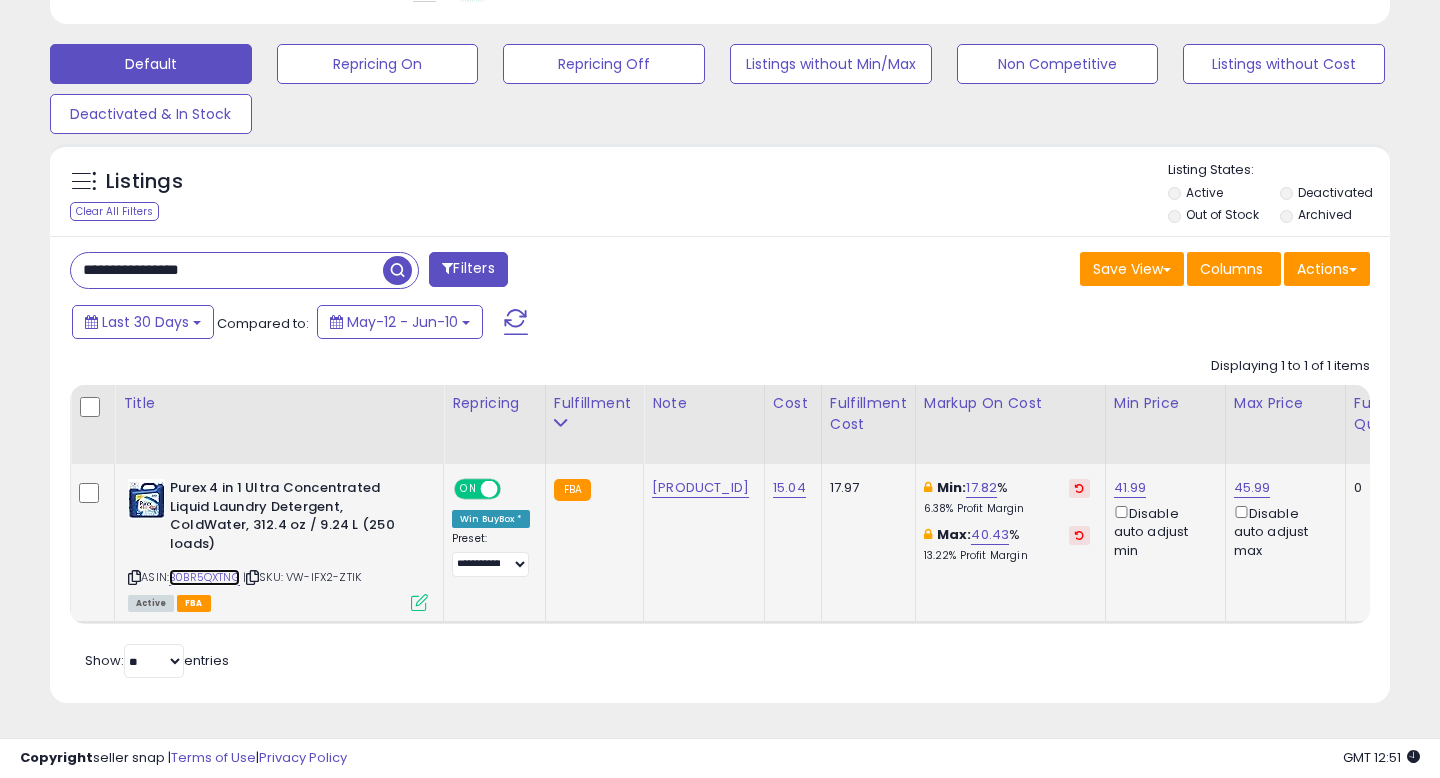 click on "B0BR5QXTNG" at bounding box center (204, 577) 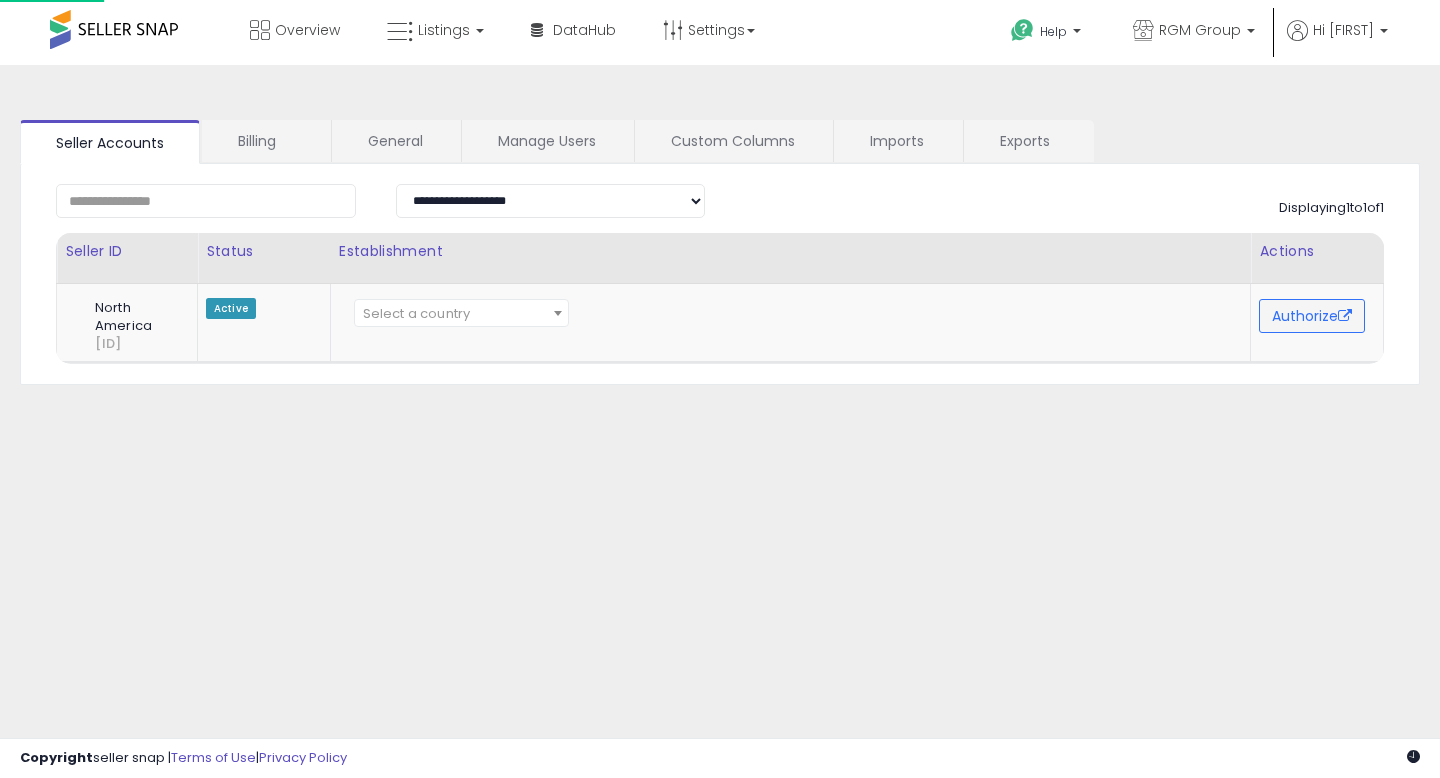 scroll, scrollTop: 0, scrollLeft: 0, axis: both 